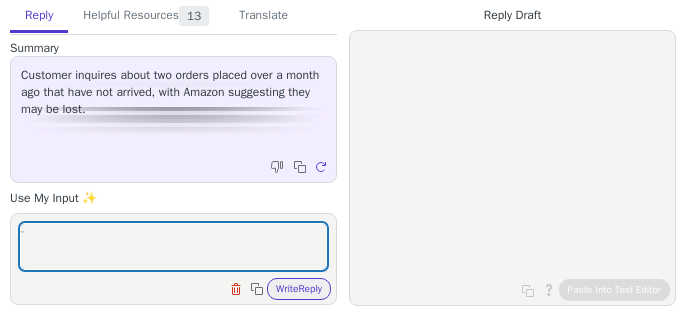 scroll, scrollTop: 0, scrollLeft: 0, axis: both 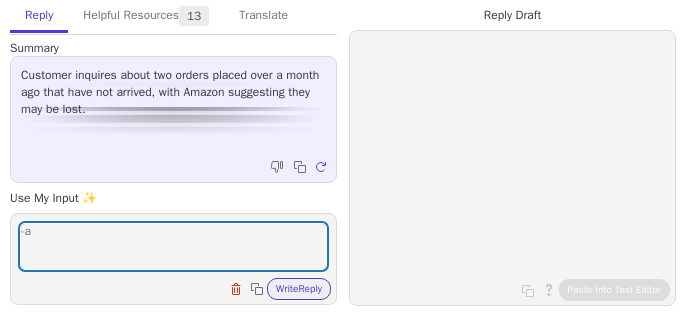 type on "-" 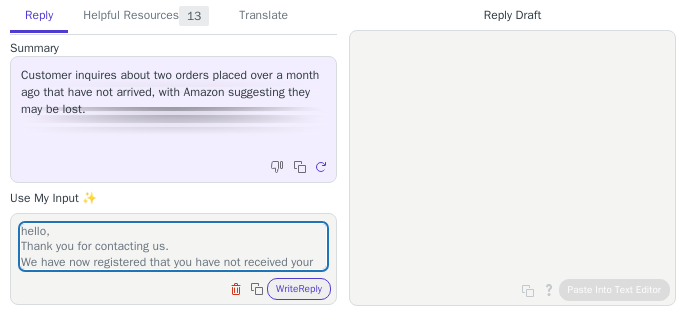 scroll, scrollTop: 186, scrollLeft: 0, axis: vertical 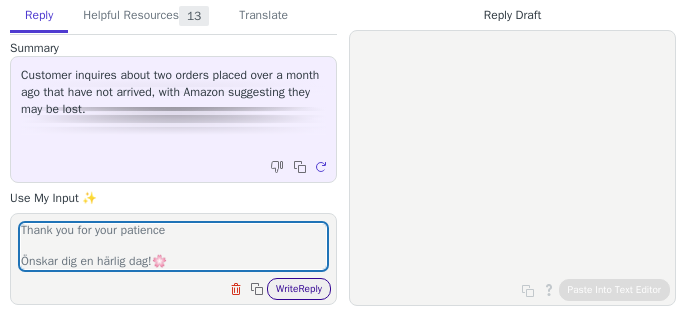 type on "hello,
Thank you for contacting us.
We have now registered that you have not received your parcel and will of course refund you.
Since the order was placed and paid via Amazon, the refund will be processed through your Amazon account. Amazon will then return the amount to the original payment method used – either your bank or credit card account.
Thank you for your patience
Önskar dig en härlig dag!🌸️" 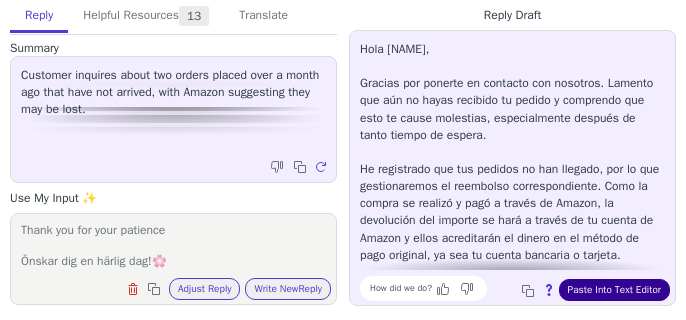 click on "Paste Into Text Editor" at bounding box center [614, 290] 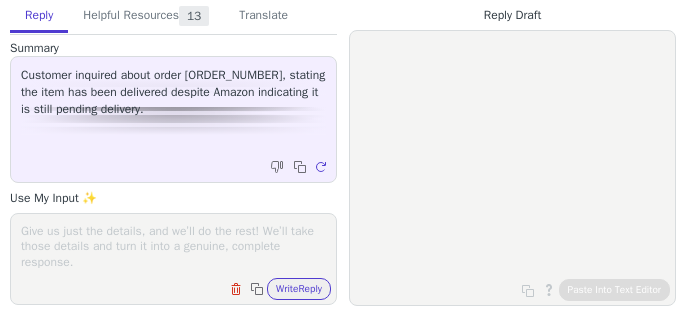 scroll, scrollTop: 0, scrollLeft: 0, axis: both 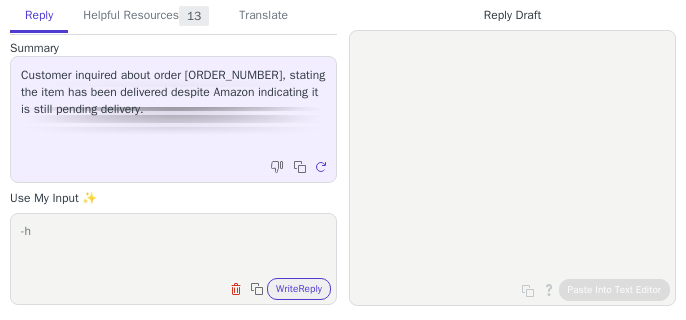 type on "-" 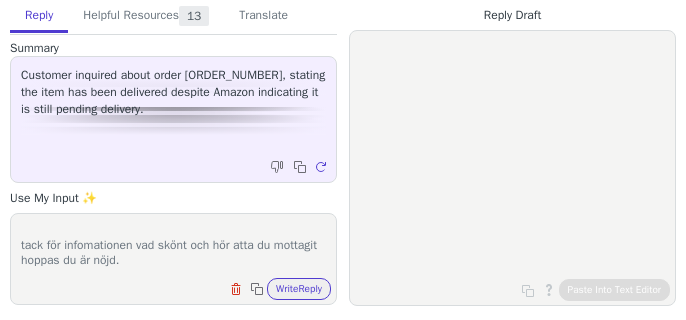 scroll, scrollTop: 78, scrollLeft: 0, axis: vertical 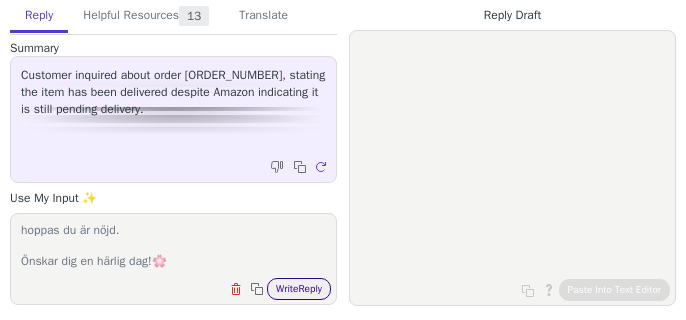 type on "Hej !
Tack för ditt meddelande.
tack för infomationen vad skönt och hör atta du mottagit hoppas du är nöjd.
Önskar dig en härlig dag!🌸️" 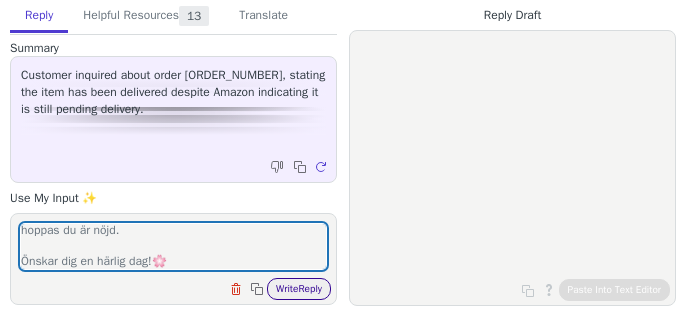 click on "Write  Reply" at bounding box center [299, 289] 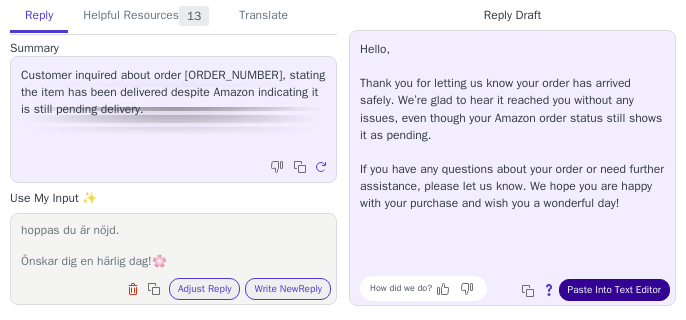 click on "Paste Into Text Editor" at bounding box center (614, 290) 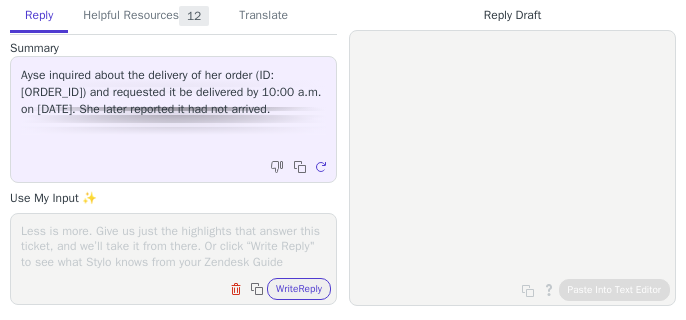 scroll, scrollTop: 0, scrollLeft: 0, axis: both 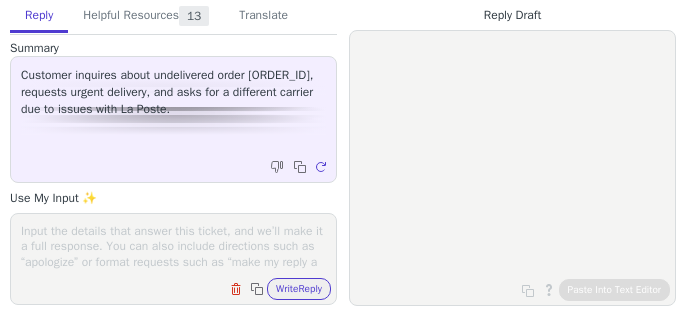 click at bounding box center (173, 246) 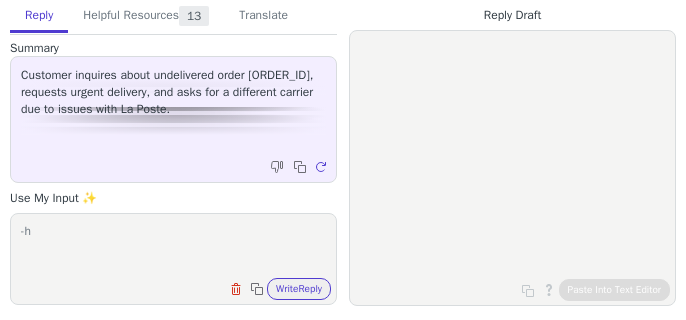 type on "-" 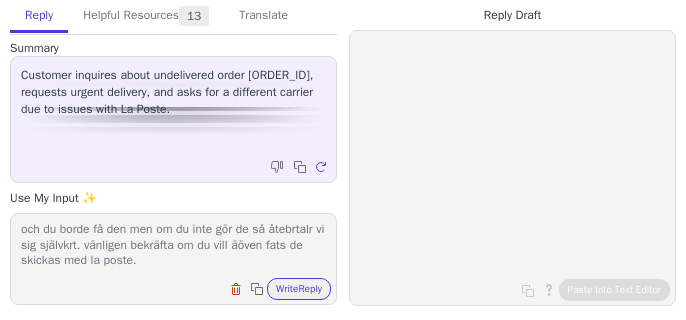 scroll, scrollTop: 124, scrollLeft: 0, axis: vertical 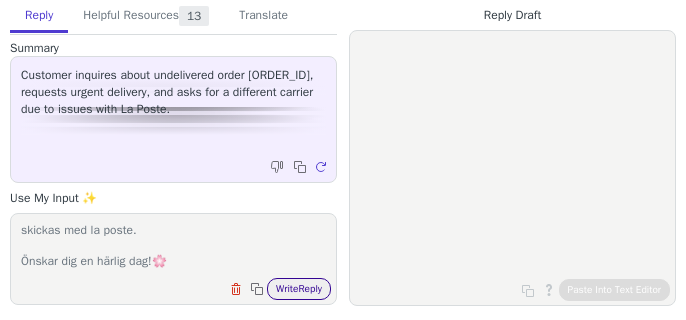 type on "Hej !
Tack för ditt meddelande.
vi kan sjövlkart skicka den på nytt utan kotsnd för dig men vi skickar tyvärr med la poste. vi kan skicka den igen och du borde få den men om du inte gör de så åtebrtalr vi sig självkrt. vänligen bekräfta om du vill äöven fats de skickas med la poste.
Önskar dig en härlig dag!🌸️" 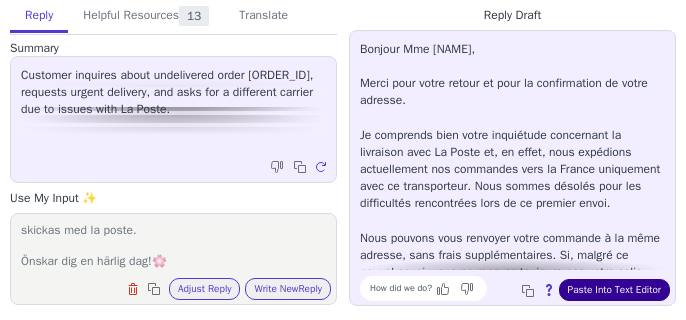 click on "Paste Into Text Editor" at bounding box center [614, 290] 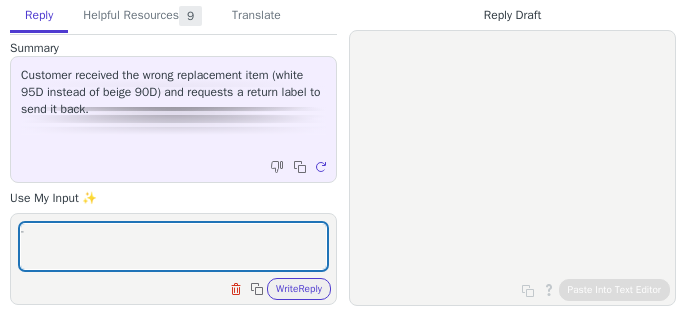 scroll, scrollTop: 0, scrollLeft: 0, axis: both 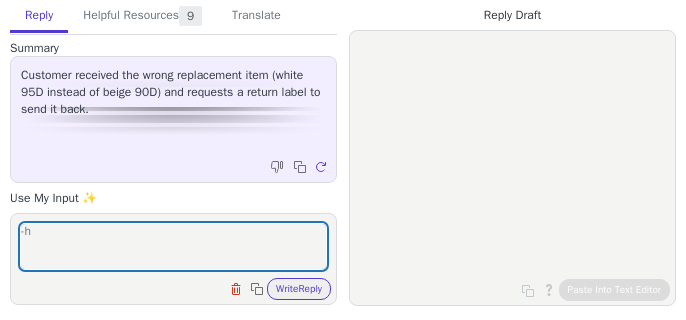 type on "-" 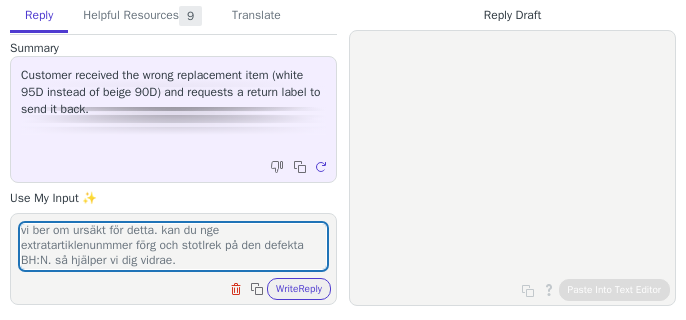 scroll, scrollTop: 93, scrollLeft: 0, axis: vertical 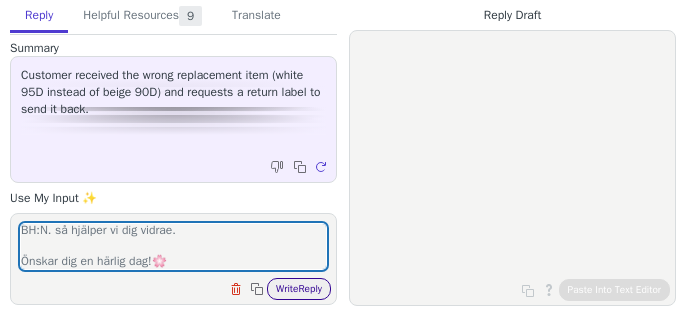 click on "Write  Reply" at bounding box center (299, 289) 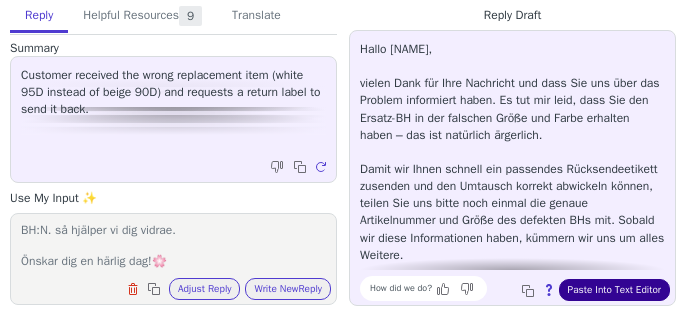 click on "Paste Into Text Editor" at bounding box center (614, 290) 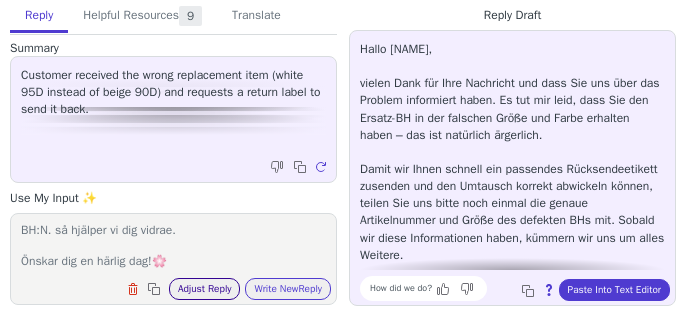 click on "Adjust Reply" at bounding box center [205, 289] 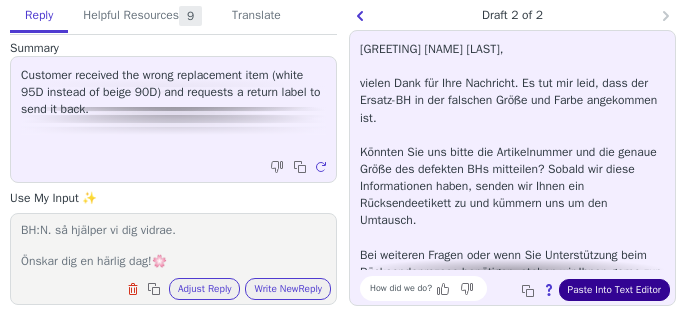 click on "Paste Into Text Editor" at bounding box center [614, 290] 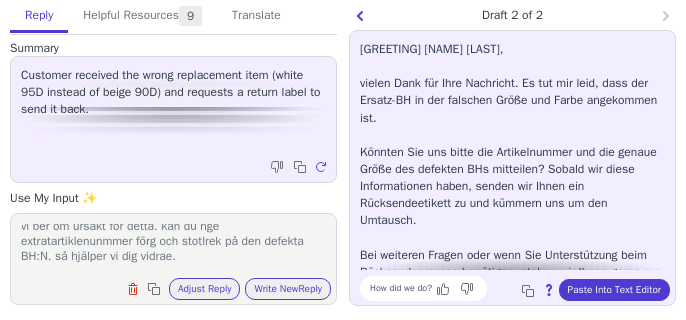 scroll, scrollTop: 75, scrollLeft: 0, axis: vertical 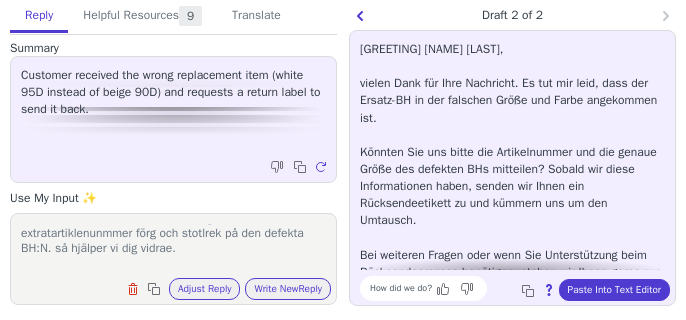 click on "Hej !
Tack för ditt meddelande.
vi ber om ursäkt för detta. kan du nge extratartiklenunmmer förg och stotlrek på den defekta BH:N. så hjälper vi dig vidrae.
Önskar dig en härlig dag!🌸️" at bounding box center (173, 246) 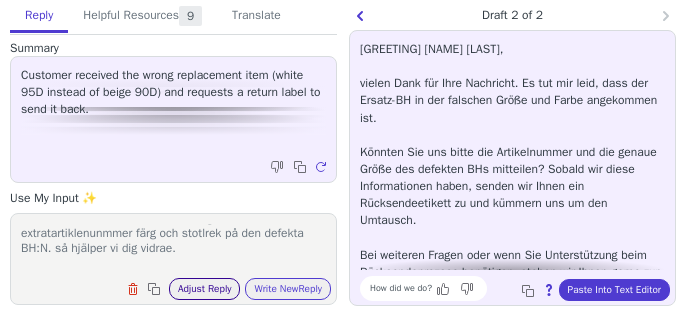 type on "Hej !
Tack för ditt meddelande.
vi ber om ursäkt för detta. kan du nge extratartiklenunmmer färg och stotlrek på den defekta BH:N. så hjälper vi dig vidrae.
Önskar dig en härlig dag!🌸️" 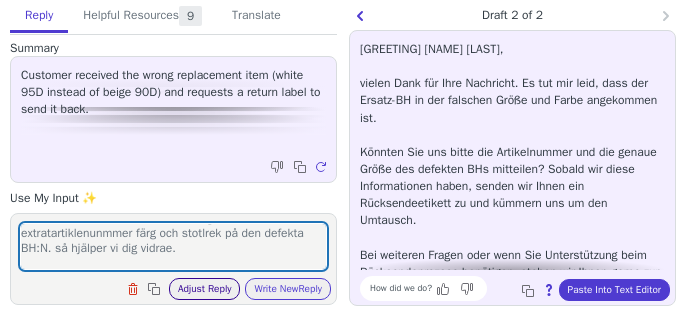 click on "Adjust Reply" at bounding box center [205, 289] 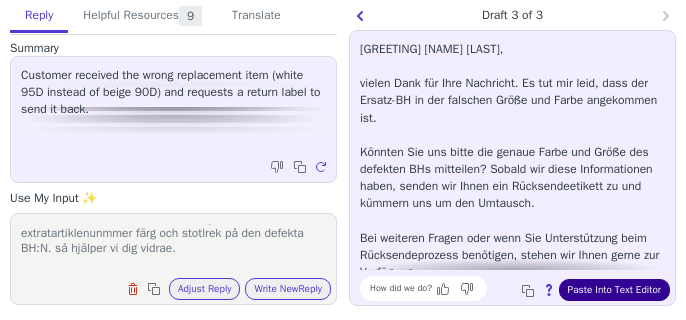 click on "Paste Into Text Editor" at bounding box center (614, 290) 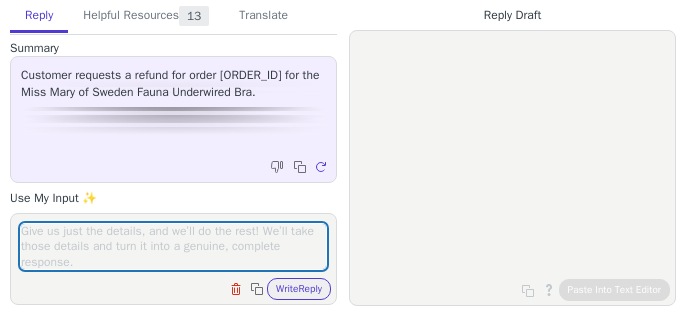 click at bounding box center (173, 246) 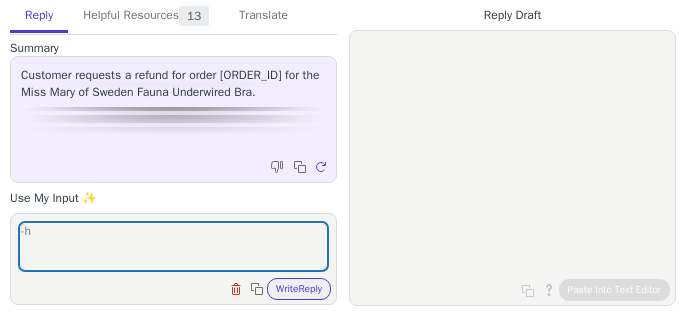 type on "-" 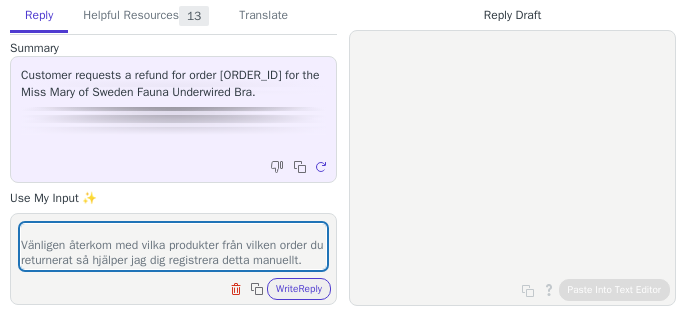 scroll, scrollTop: 93, scrollLeft: 0, axis: vertical 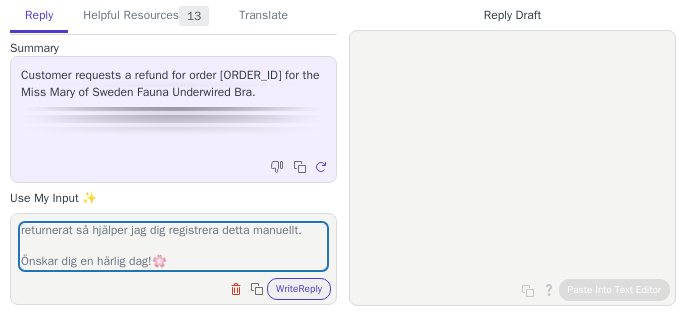 type on "Hej !
Tack för ditt meddelande.
Vänligen återkom med vilka produkter från vilken order du returnerat så hjälper jag dig registrera detta manuellt.
Önskar dig en härlig dag!🌸️" 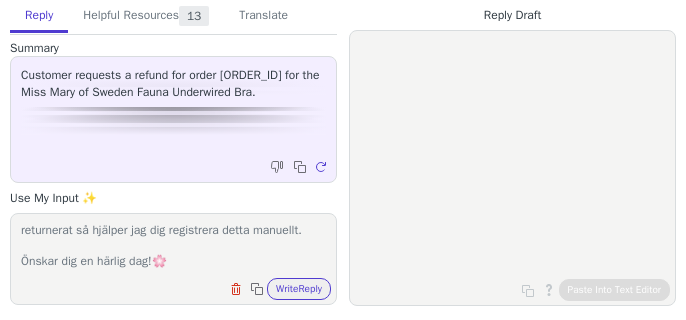 click on "Hej !
Tack för ditt meddelande.
Vänligen återkom med vilka produkter från vilken order du returnerat så hjälper jag dig registrera detta manuellt.
Önskar dig en härlig dag!🌸️ Clear field Copy to clipboard Write  Reply" at bounding box center (173, 259) 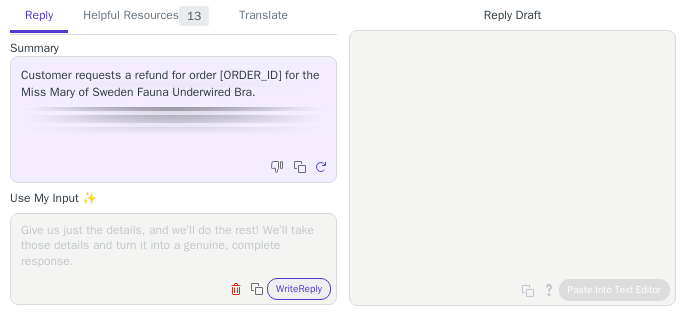 scroll, scrollTop: 0, scrollLeft: 0, axis: both 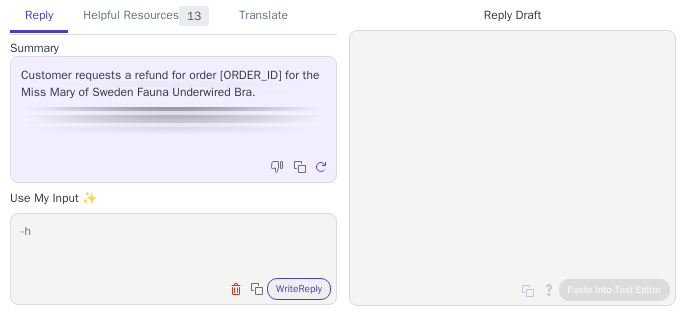 type on "-" 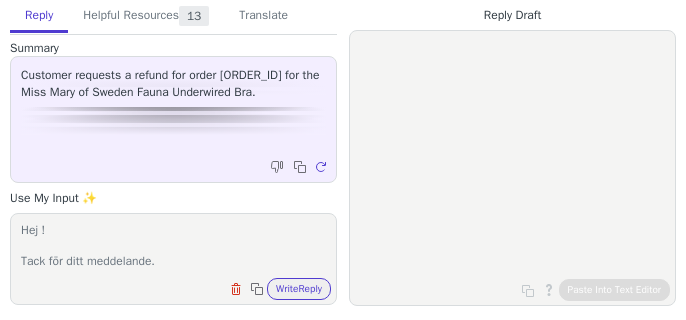 scroll, scrollTop: 32, scrollLeft: 0, axis: vertical 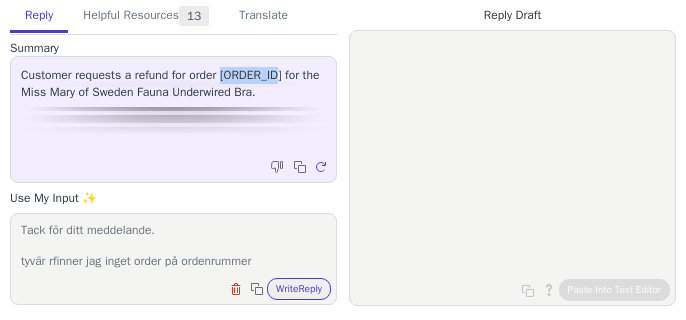 drag, startPoint x: 222, startPoint y: 74, endPoint x: 281, endPoint y: 73, distance: 59.008472 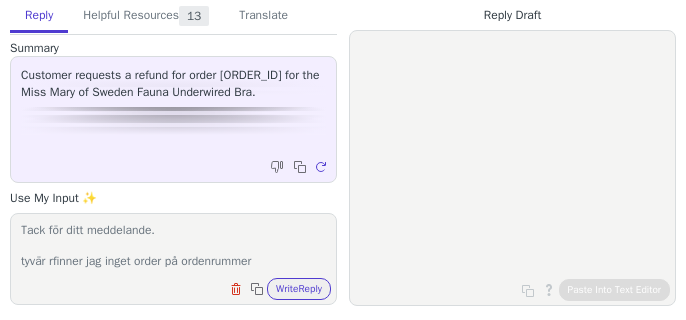 click on "Hej !
Tack för ditt meddelande.
tyvär rfinner jag inget order på ordenrummer" at bounding box center [173, 246] 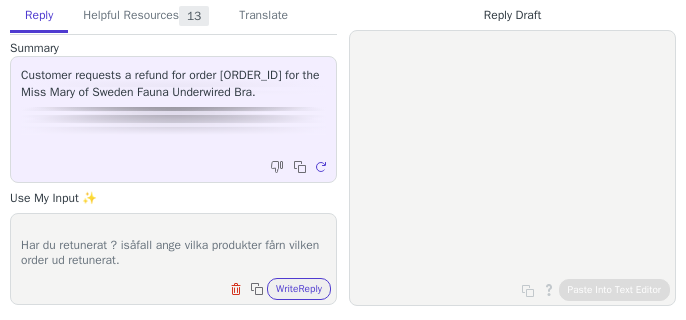 scroll, scrollTop: 124, scrollLeft: 0, axis: vertical 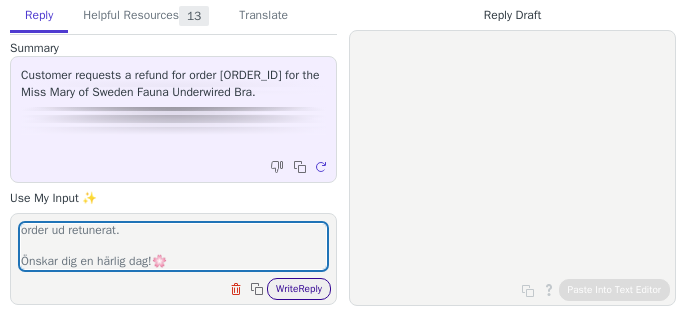 click on "Write  Reply" at bounding box center (299, 289) 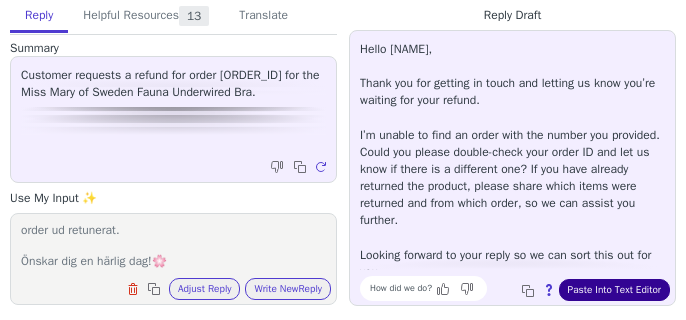 click on "Paste Into Text Editor" at bounding box center (614, 290) 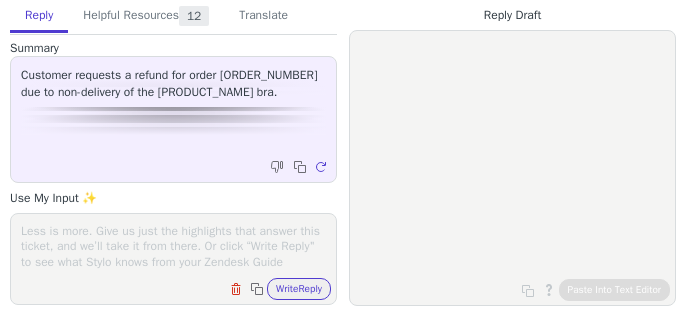 scroll, scrollTop: 0, scrollLeft: 0, axis: both 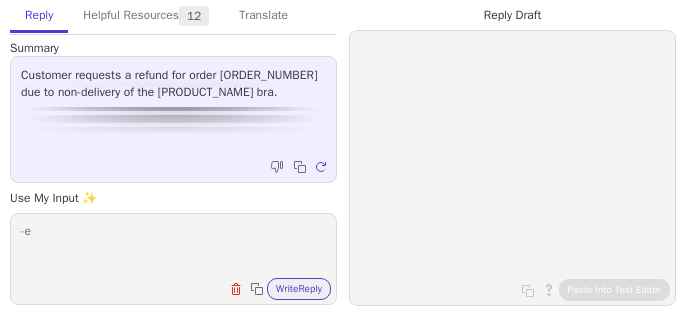 type on "-" 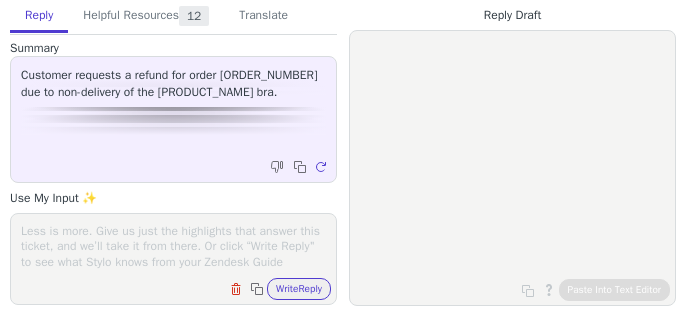 paste on "Vi har kollat närmare på din order och tyvärr verkar det som att den har kommit bort under leveransen. Vi ber så hemskt mycket om ursäkt för detta!
Eftersom vi vill garantera att våra kunder får sina varor, skulle vi gärna vilja erbjuda dig en ersättningsorder. Om du istället föredrar en återbetalning ordnar vi självklart det också – vi vill gärna göra det som passar dig bäst.
Vi ber om ursäkt igen för det här, och vi inväntar ditt svar." 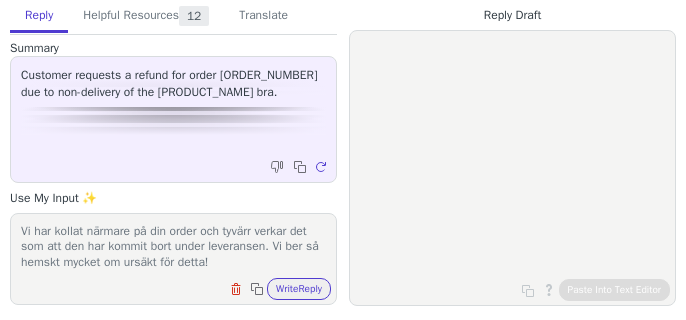 scroll, scrollTop: 155, scrollLeft: 0, axis: vertical 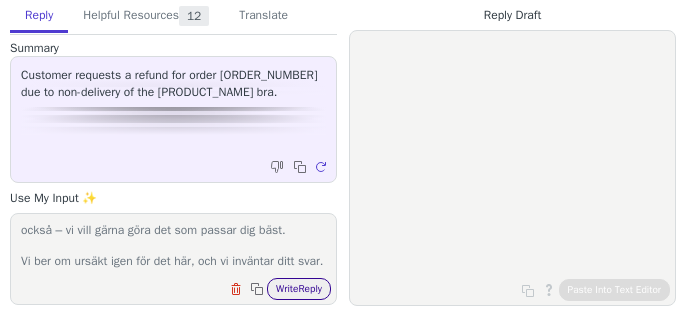 type on "Vi har kollat närmare på din order och tyvärr verkar det som att den har kommit bort under leveransen. Vi ber så hemskt mycket om ursäkt för detta!
Eftersom vi vill garantera att våra kunder får sina varor, skulle vi gärna vilja erbjuda dig en ersättningsorder. Om du istället föredrar en återbetalning ordnar vi självklart det också – vi vill gärna göra det som passar dig bäst.
Vi ber om ursäkt igen för det här, och vi inväntar ditt svar." 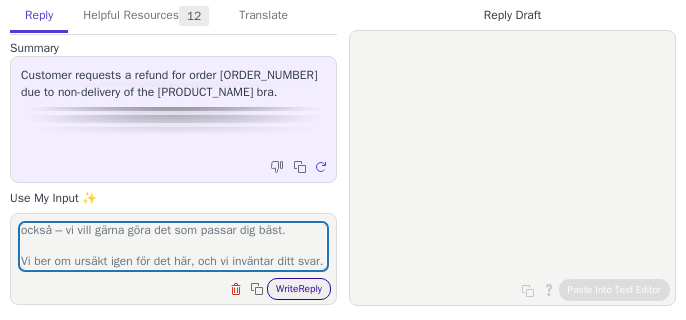 click on "Write  Reply" at bounding box center (299, 289) 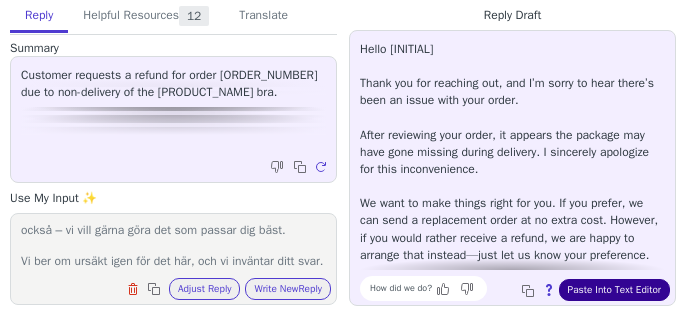 click on "Paste Into Text Editor" at bounding box center [614, 290] 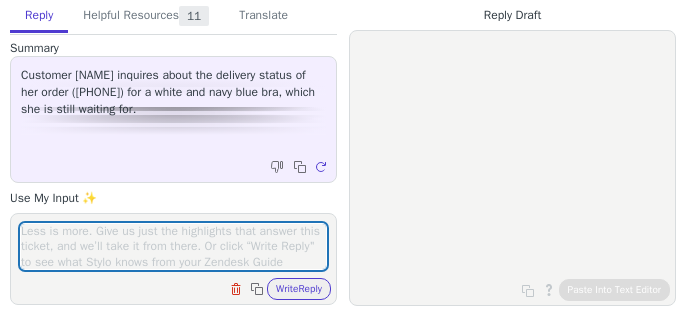 scroll, scrollTop: 0, scrollLeft: 0, axis: both 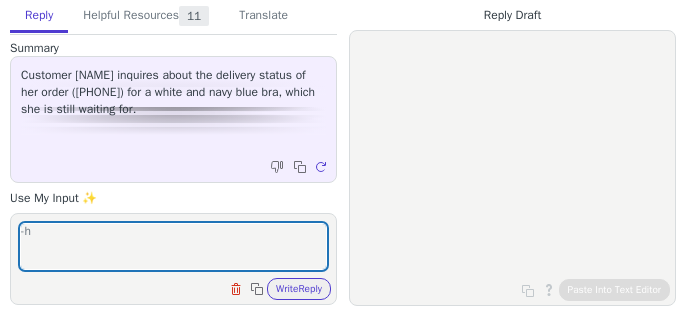 type on "-" 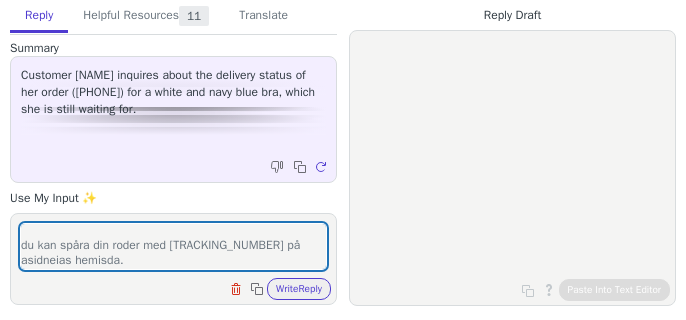 scroll, scrollTop: 78, scrollLeft: 0, axis: vertical 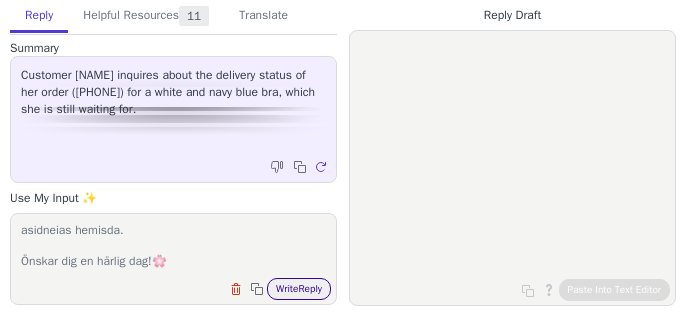 click on "Write  Reply" at bounding box center (299, 289) 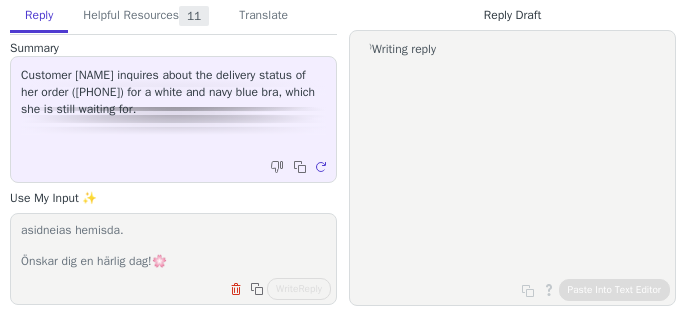 click on "Hej !
Tack för ditt meddelande.
du kan spåra din roder med DK0000377060 på asidneias hemisda.
Önskar dig en härlig dag!🌸️" at bounding box center (173, 246) 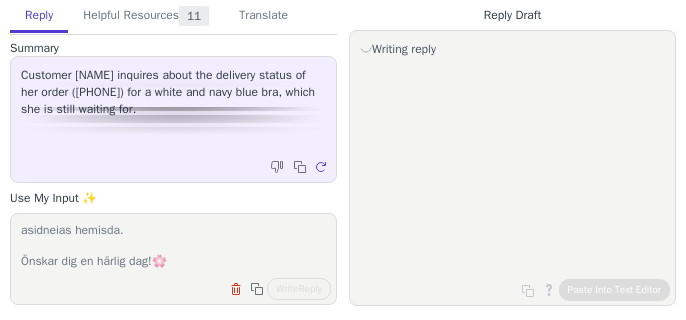 scroll, scrollTop: 76, scrollLeft: 0, axis: vertical 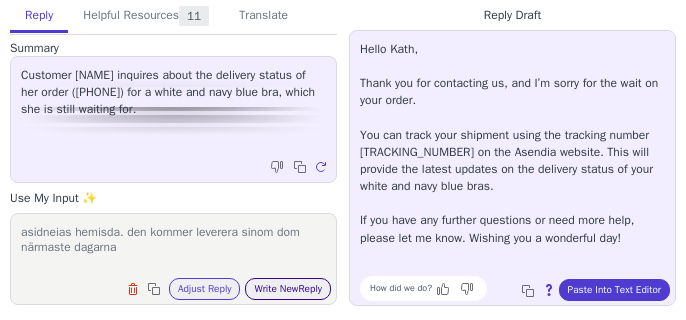 type on "Hej !
Tack för ditt meddelande.
du kan spåra din roder med DK0000377060 på asidneias hemisda. den kommer leverera sinom dom närmaste dagarna
Önskar dig en härlig dag!🌸️" 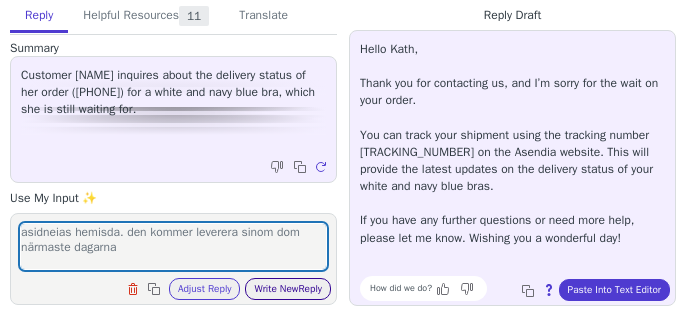 click on "Write New  Reply" at bounding box center [288, 289] 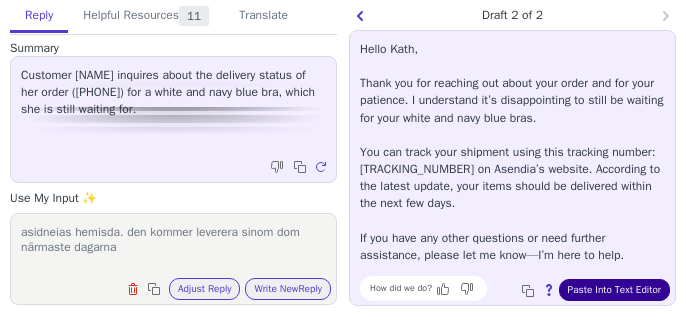 click on "Paste Into Text Editor" at bounding box center [614, 290] 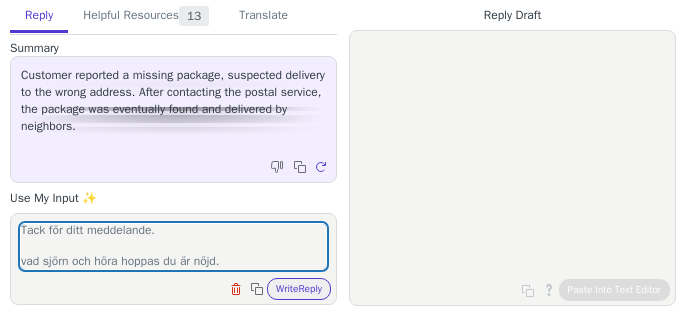 scroll, scrollTop: 63, scrollLeft: 0, axis: vertical 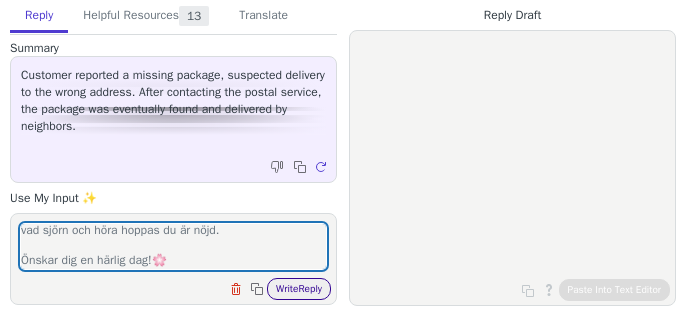 click on "Write  Reply" at bounding box center (299, 289) 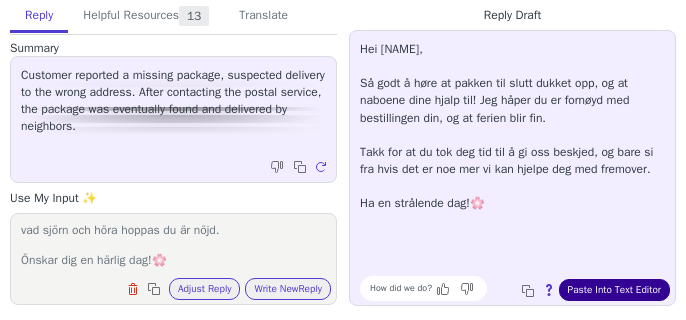 click on "Paste Into Text Editor" at bounding box center [614, 290] 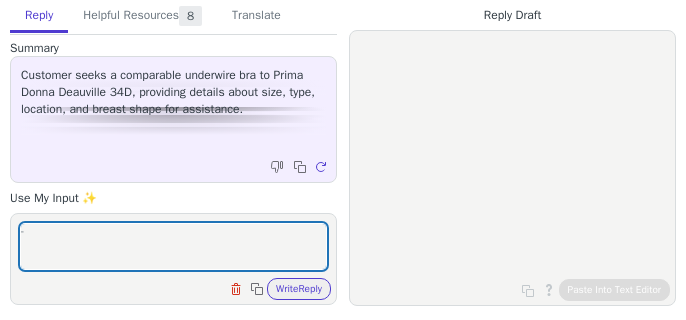 scroll, scrollTop: 0, scrollLeft: 0, axis: both 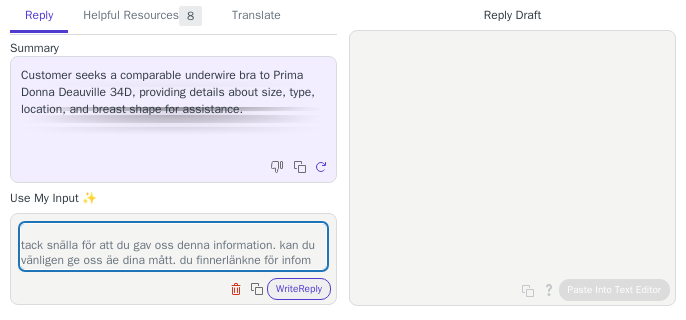 type on "Hej !
Tack för ditt meddelande.
tack snälla för att du gav oss denna information. kan du vänligen ge oss äe dina mått. du finnerlänkne för infom" 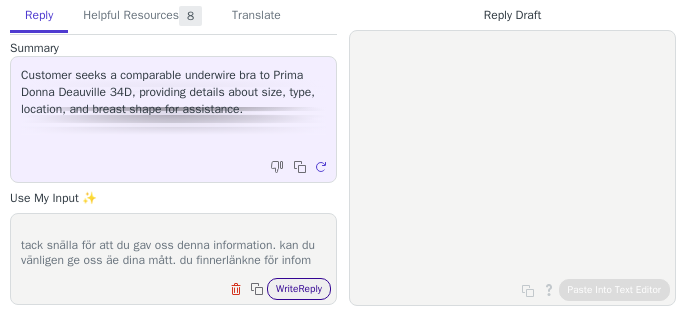 click on "Write  Reply" at bounding box center [299, 289] 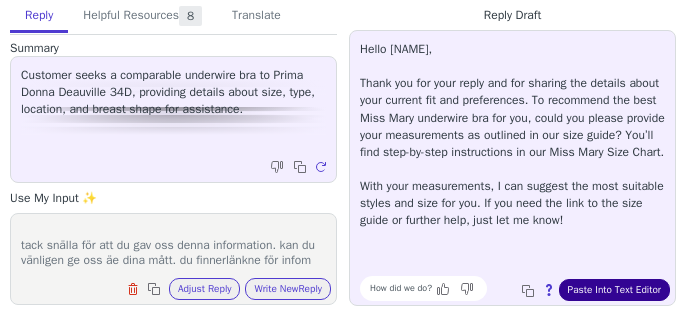 click on "Paste Into Text Editor" at bounding box center (614, 290) 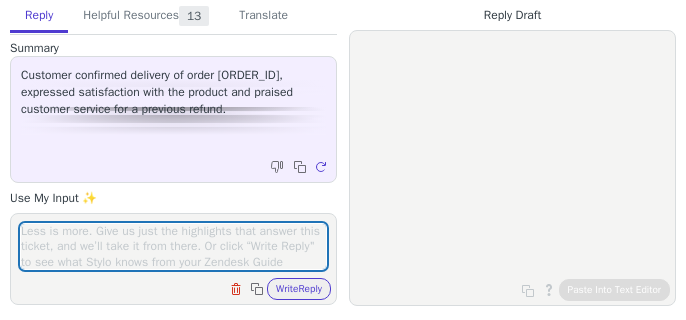 scroll, scrollTop: 0, scrollLeft: 0, axis: both 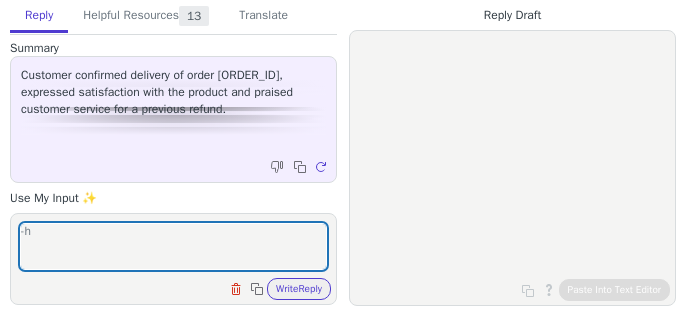 type on "-" 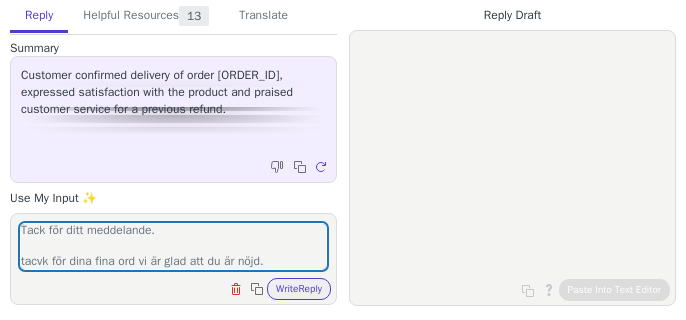 scroll, scrollTop: 63, scrollLeft: 0, axis: vertical 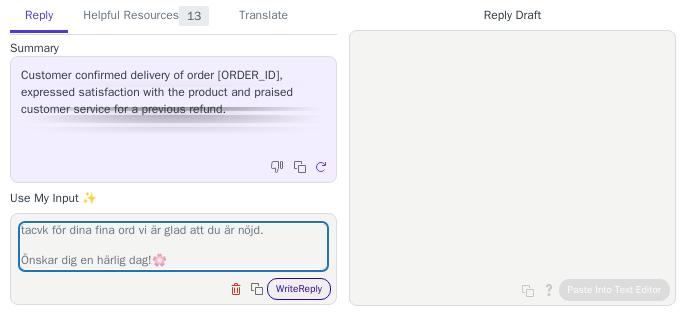 type on "Hej !
Tack för ditt meddelande.
tacvk för dina fina ord vi är glad att du är nöjd.
Önskar dig en härlig dag!🌸️" 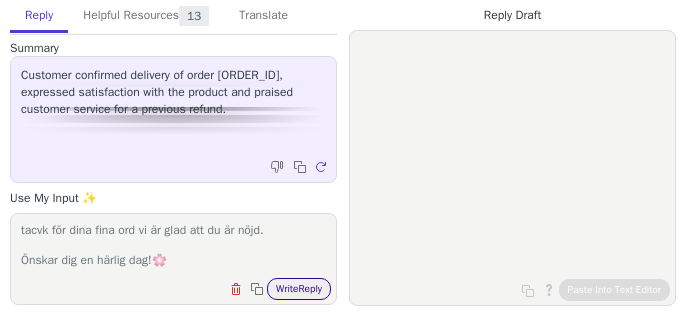 click on "Write  Reply" at bounding box center [299, 289] 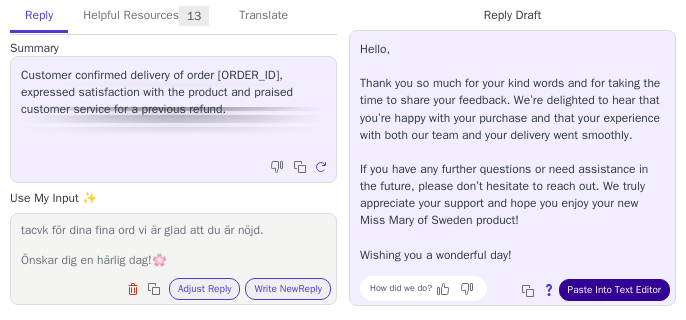 click on "Paste Into Text Editor" at bounding box center (614, 290) 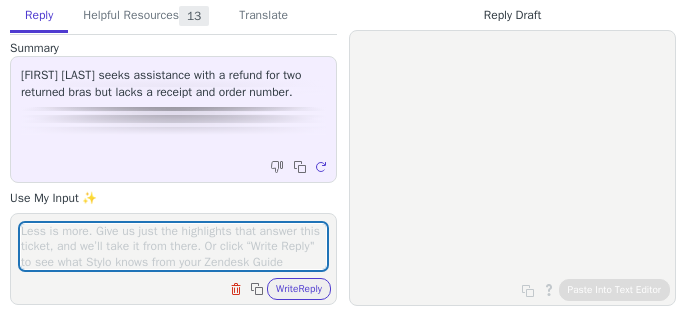 scroll, scrollTop: 0, scrollLeft: 0, axis: both 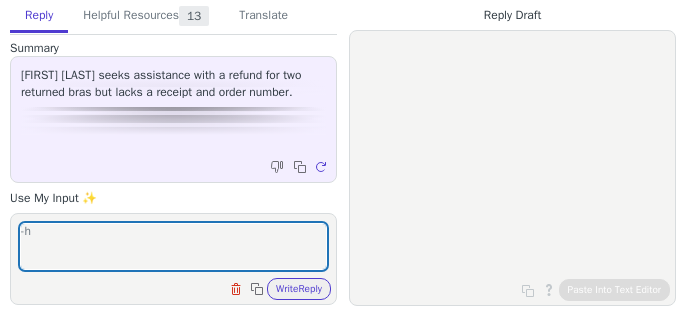 type on "-" 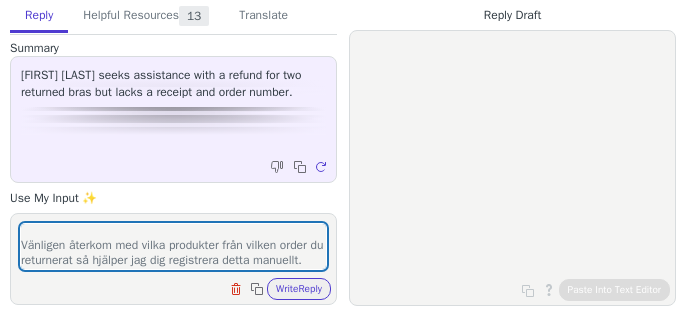 scroll, scrollTop: 93, scrollLeft: 0, axis: vertical 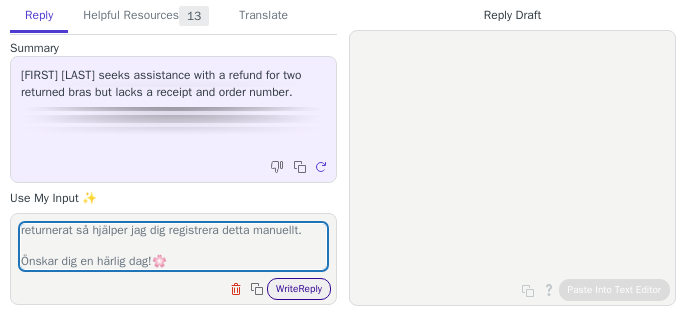 type on "Hej !
Tack för ditt meddelande.
Vänligen återkom med vilka produkter från vilken order du returnerat så hjälper jag dig registrera detta manuellt.
Önskar dig en härlig dag!🌸️" 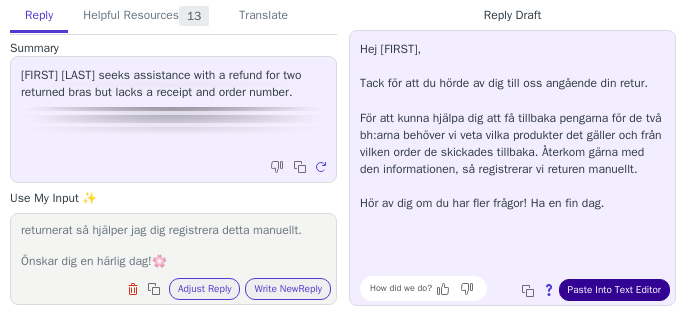 click on "Paste Into Text Editor" at bounding box center (614, 290) 